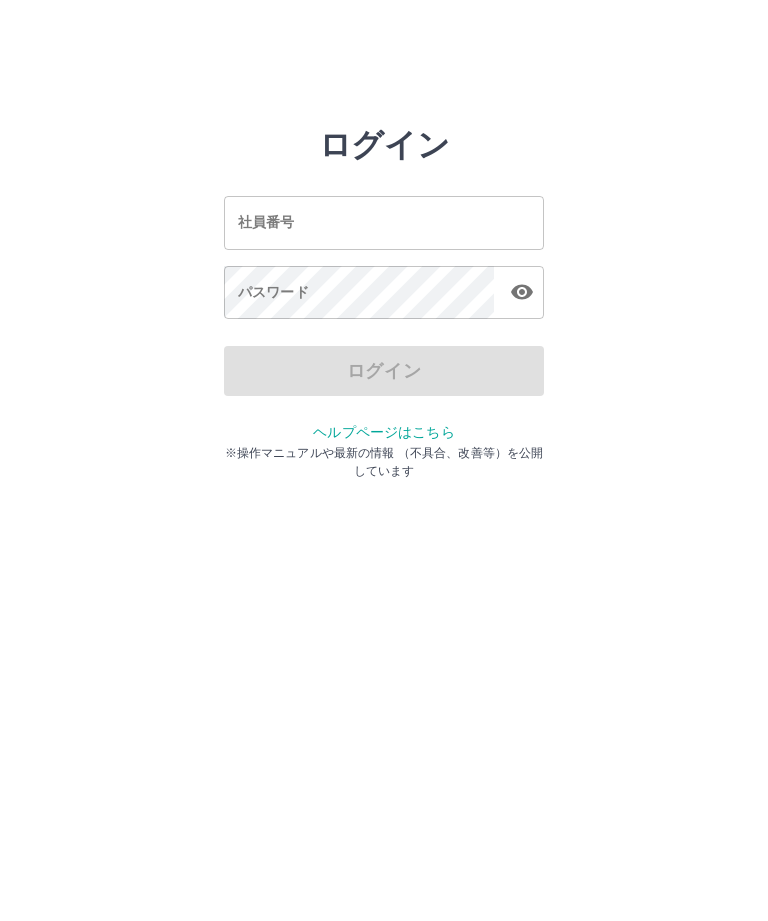 scroll, scrollTop: 0, scrollLeft: 0, axis: both 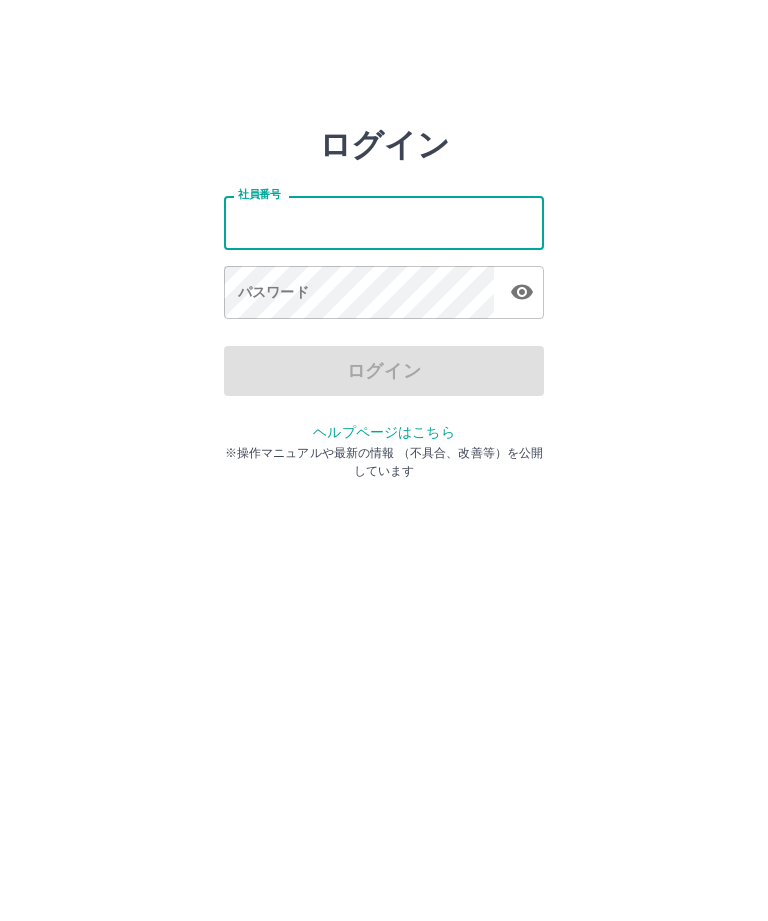 type on "*******" 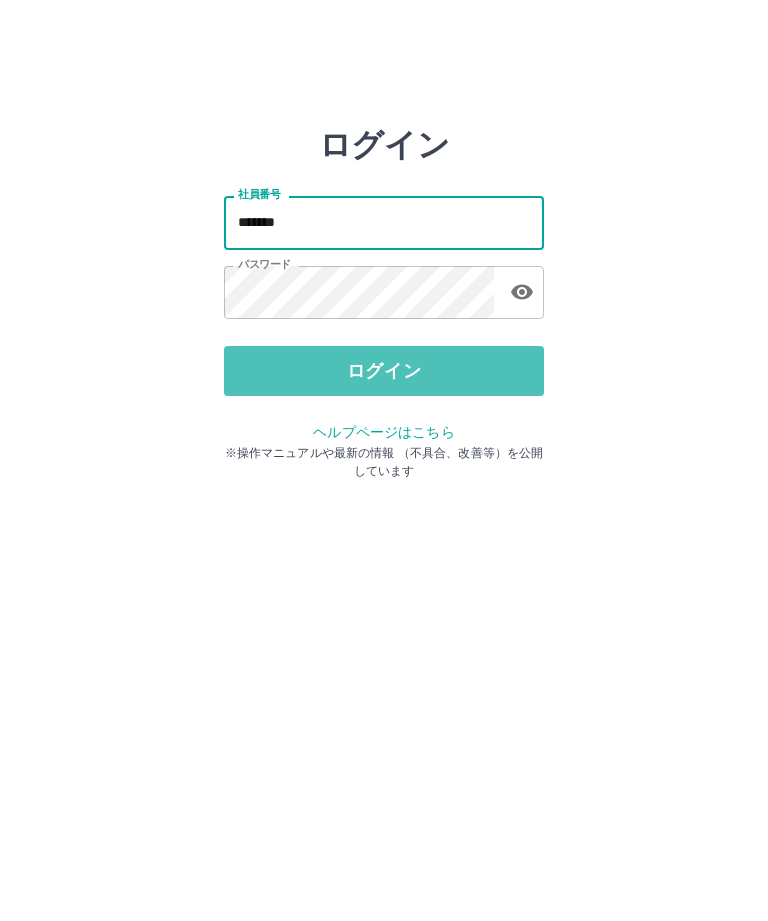 click on "ログイン" at bounding box center [384, 371] 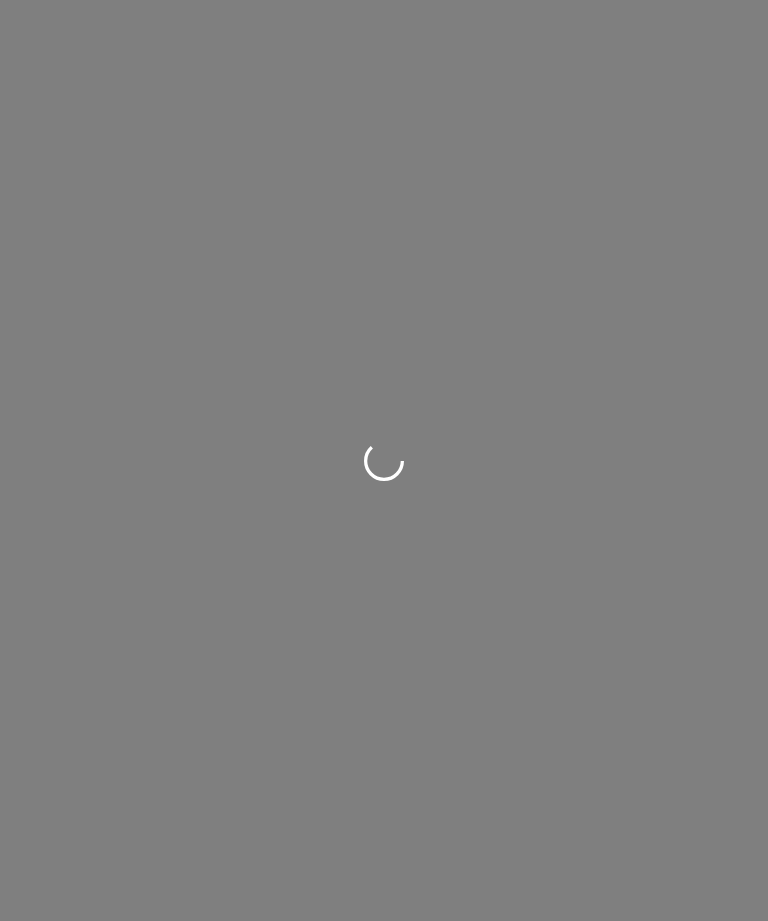 scroll, scrollTop: 0, scrollLeft: 0, axis: both 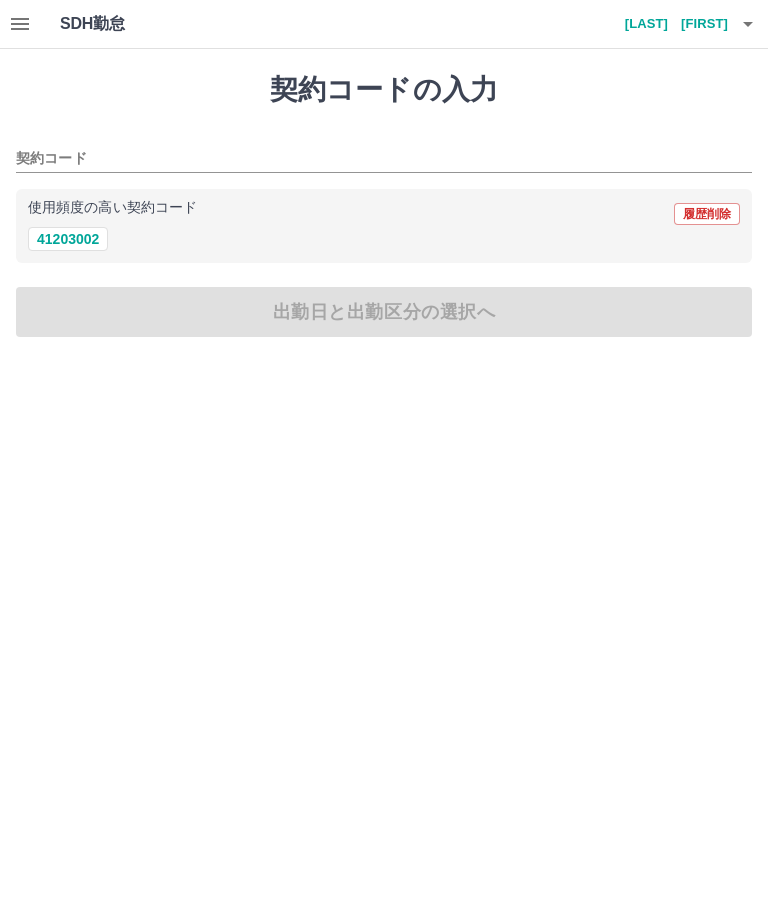 click on "41203002" at bounding box center (68, 239) 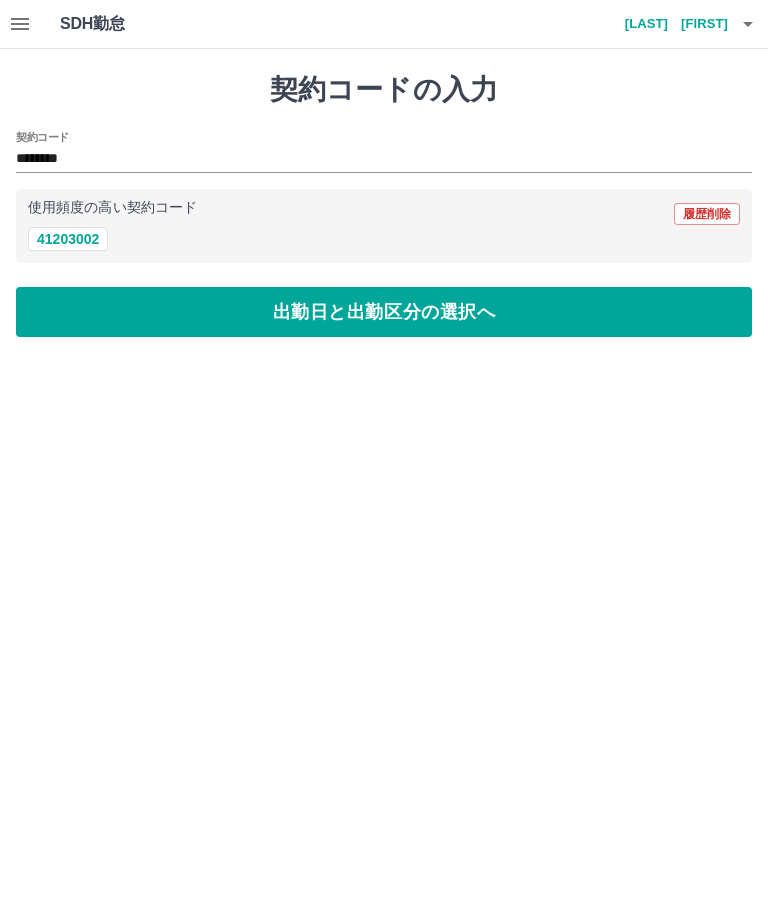 click on "出勤日と出勤区分の選択へ" at bounding box center [384, 312] 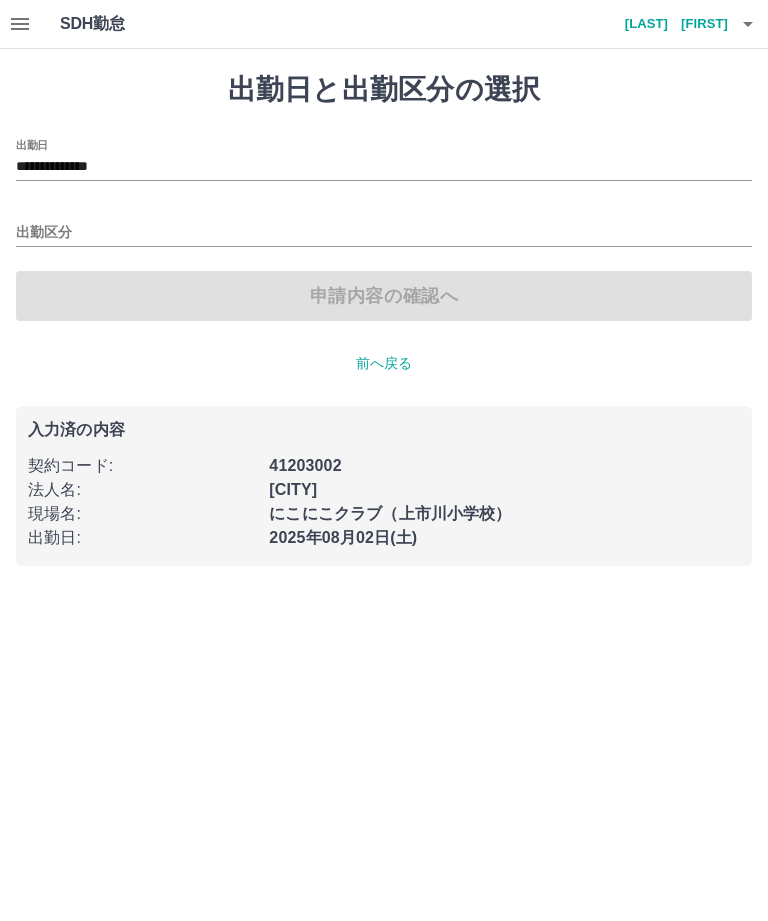 click on "申請内容の確認へ" at bounding box center [384, 296] 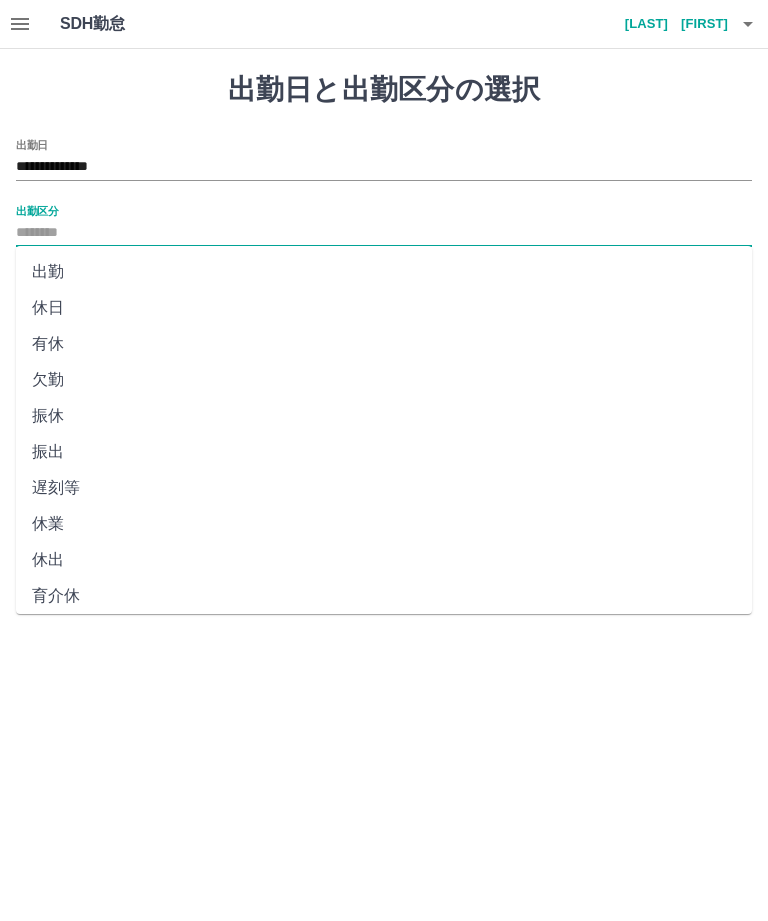 click on "出勤" at bounding box center [384, 272] 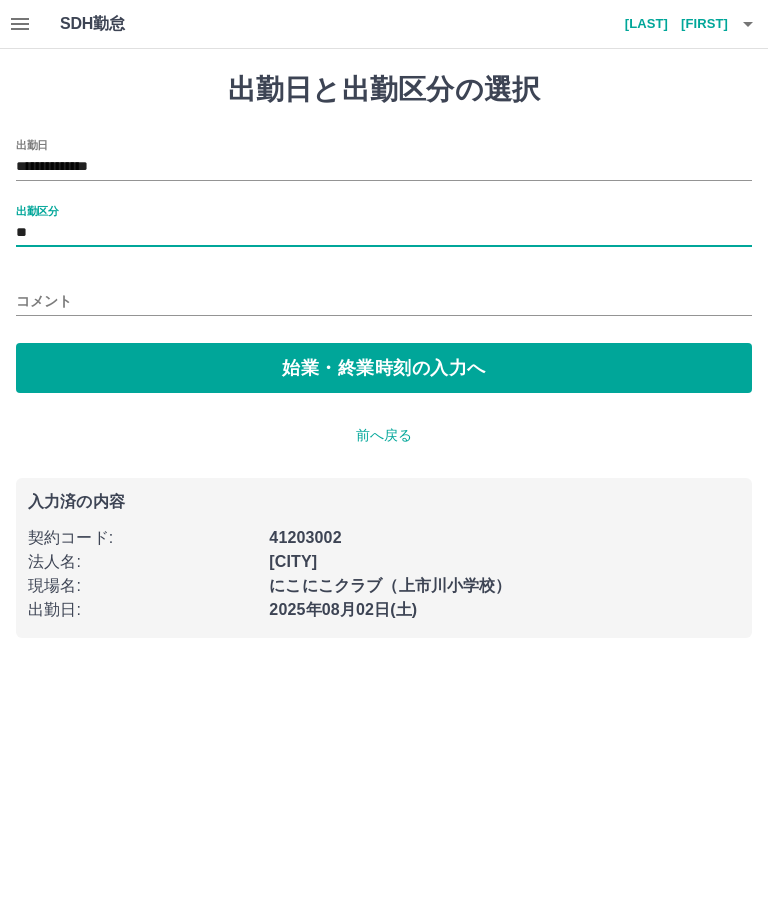 click on "始業・終業時刻の入力へ" at bounding box center [384, 368] 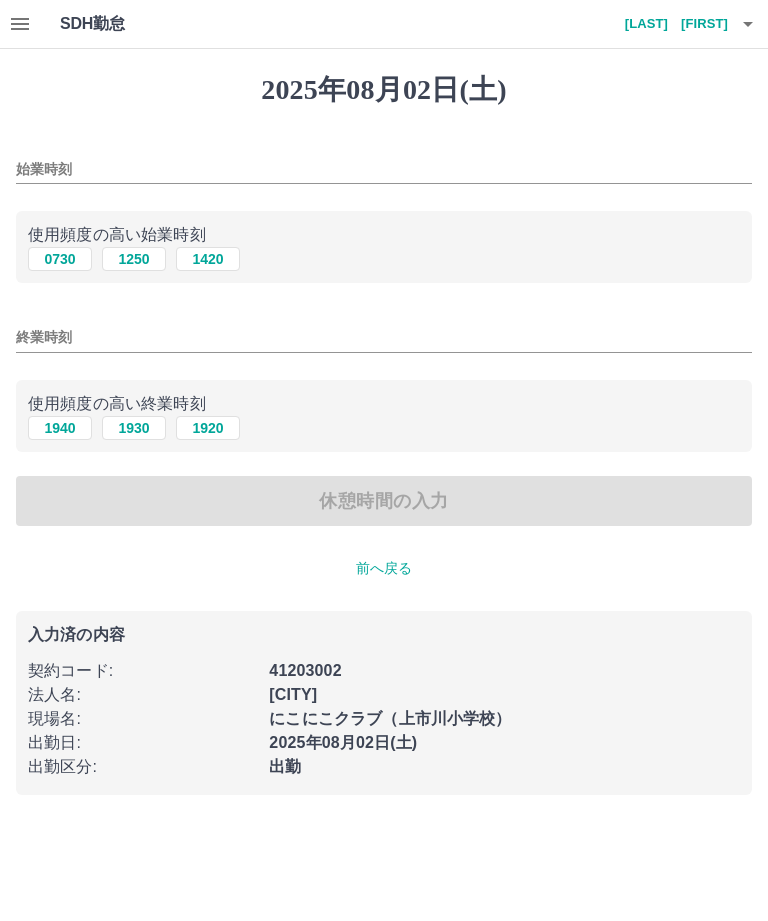 click on "0730" at bounding box center [60, 259] 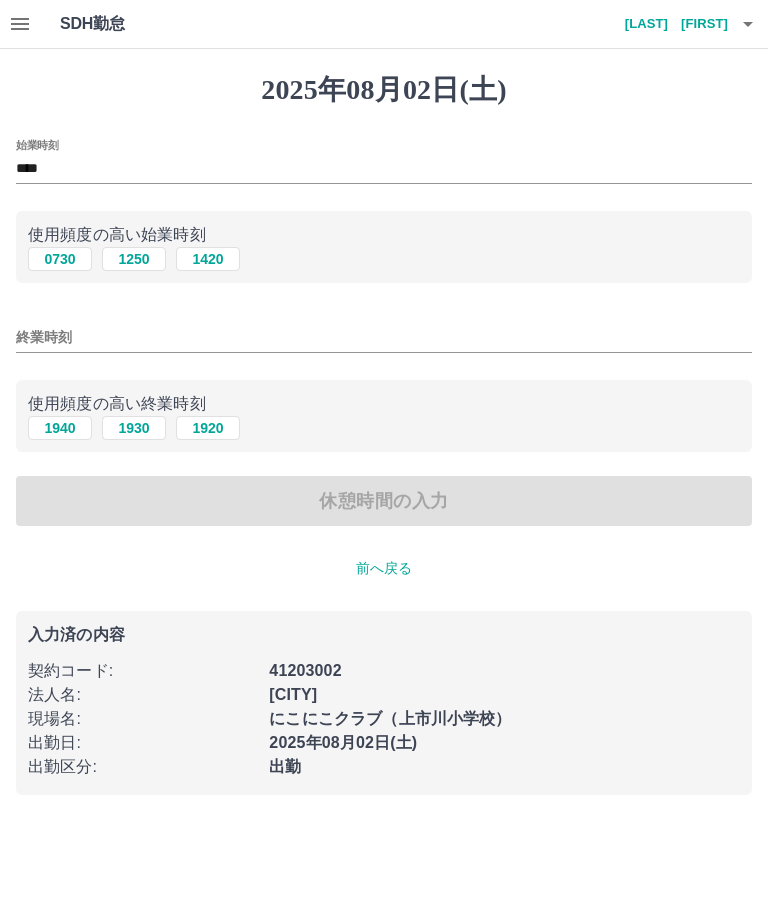 click on "終業時刻" at bounding box center (384, 337) 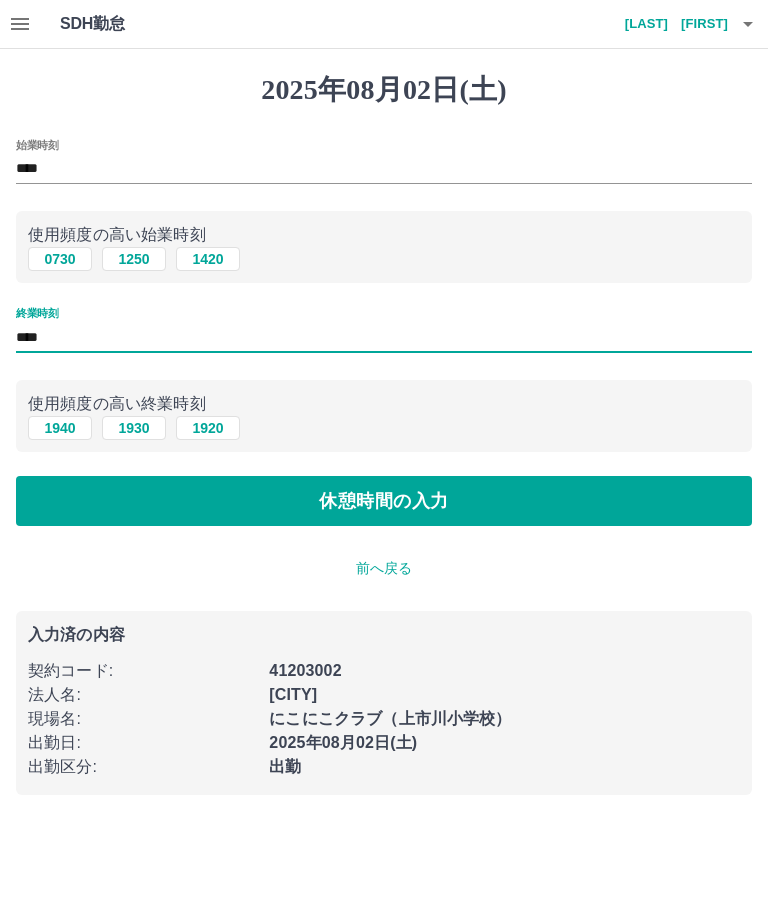 type on "****" 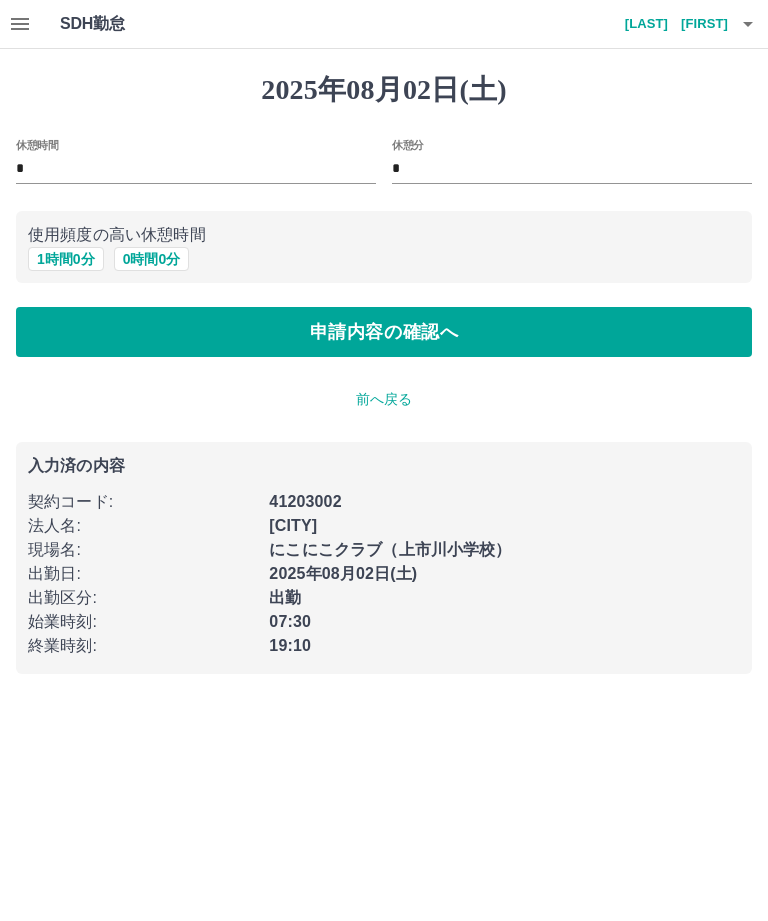 click on "1 時間 0 分" at bounding box center (66, 259) 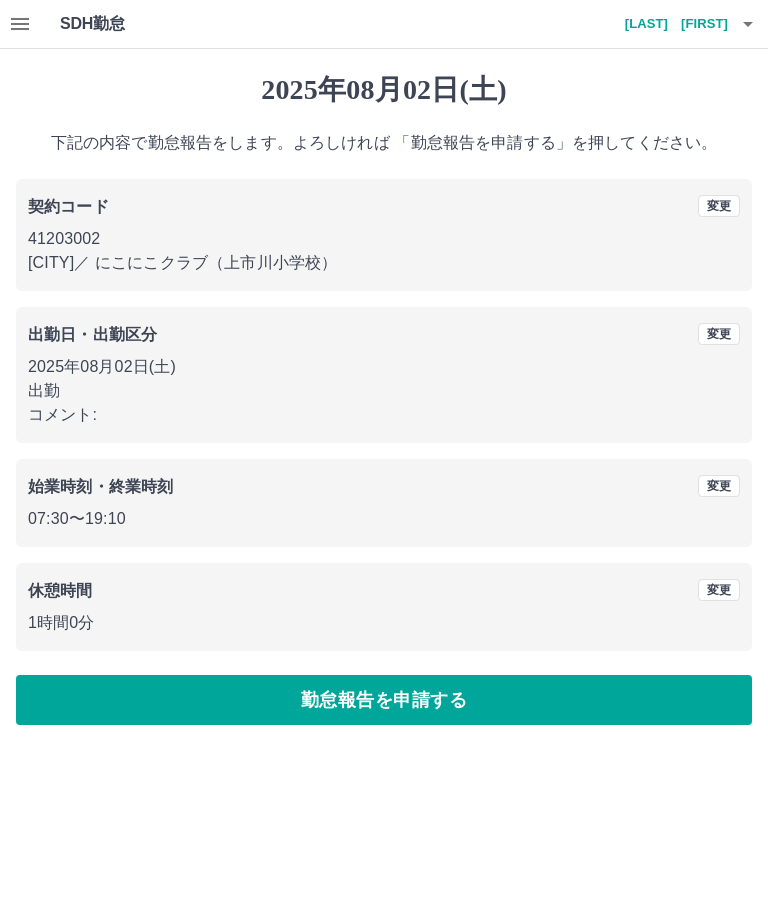 click on "勤怠報告を申請する" at bounding box center [384, 700] 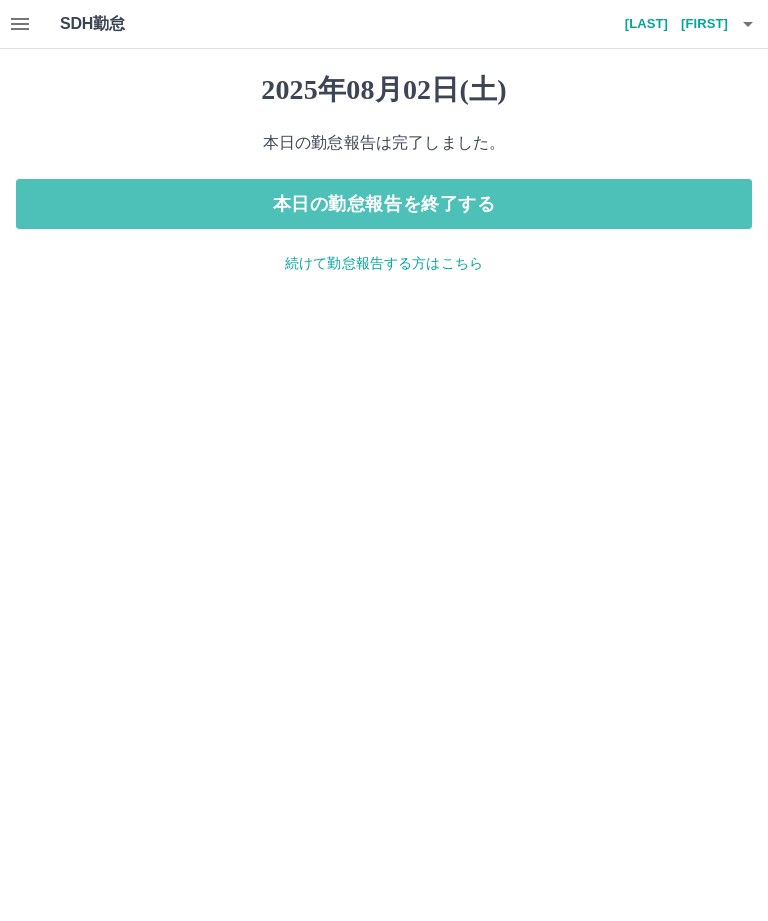click on "本日の勤怠報告を終了する" at bounding box center [384, 204] 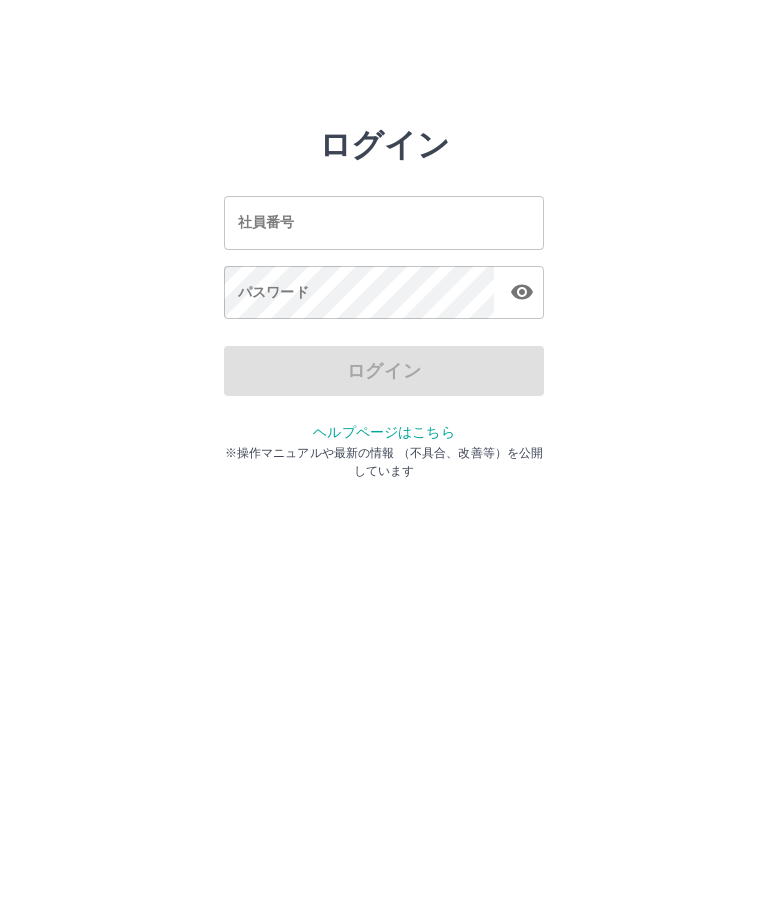 scroll, scrollTop: 0, scrollLeft: 0, axis: both 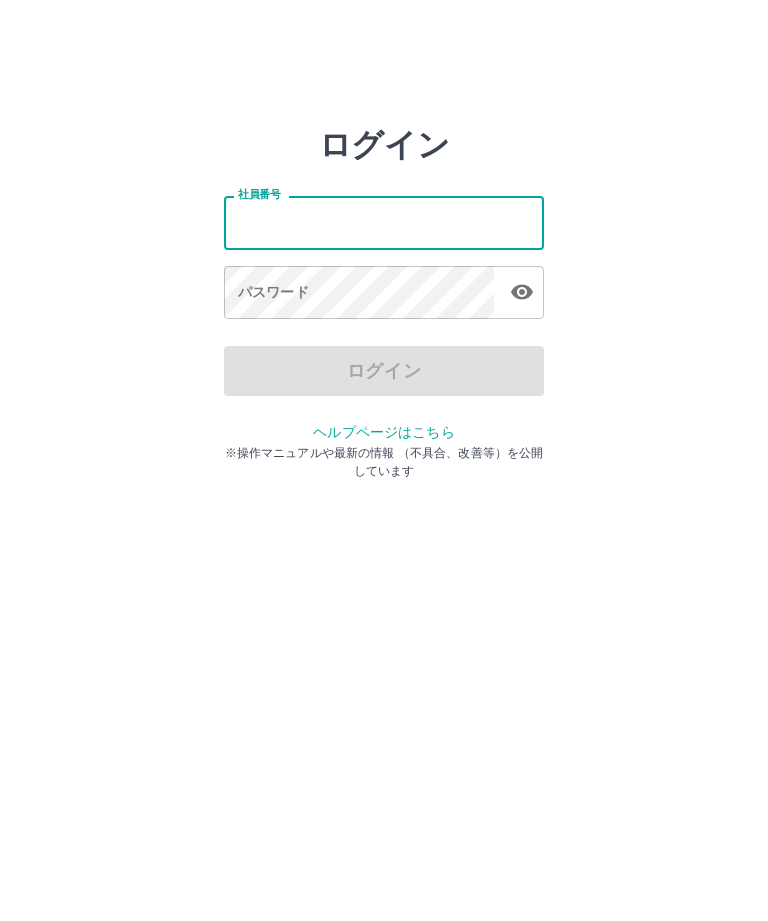type on "*******" 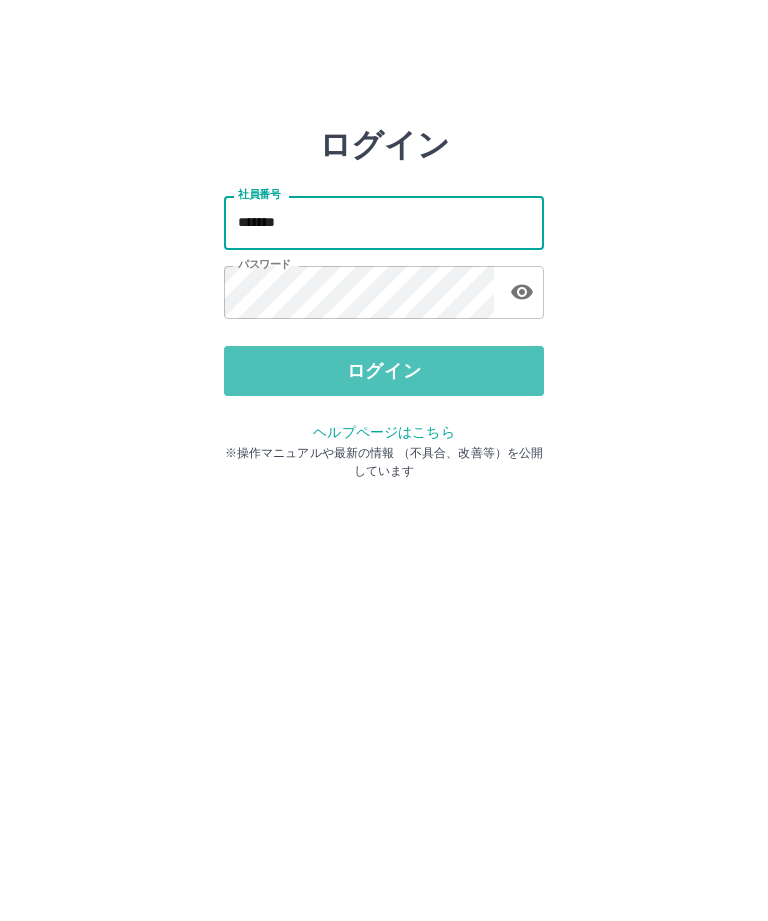 click on "ログイン" at bounding box center [384, 371] 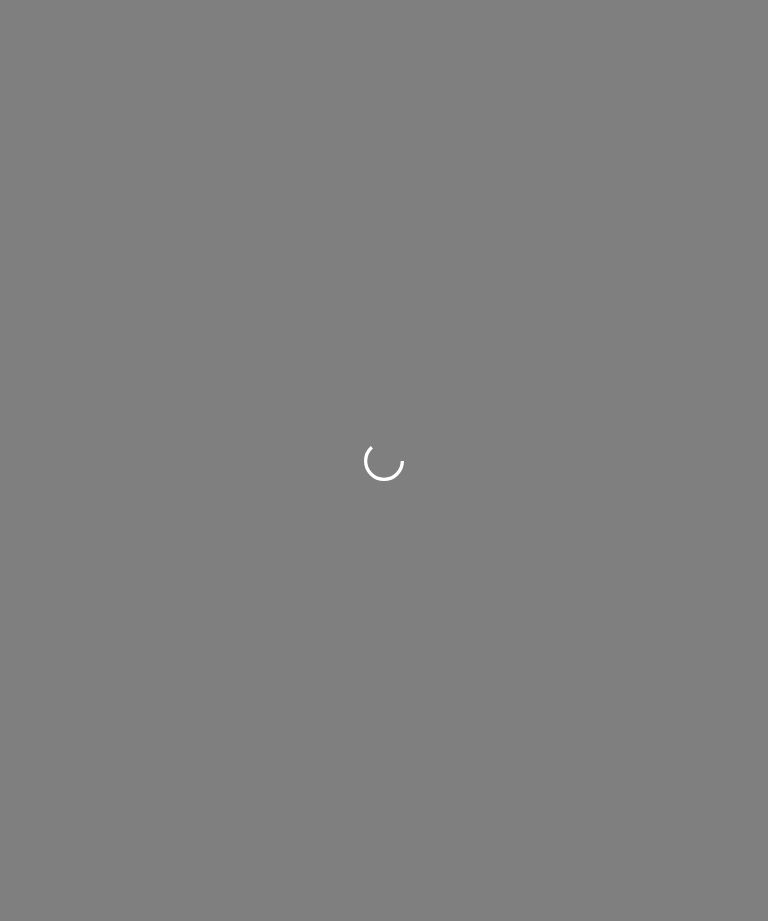 scroll, scrollTop: 0, scrollLeft: 0, axis: both 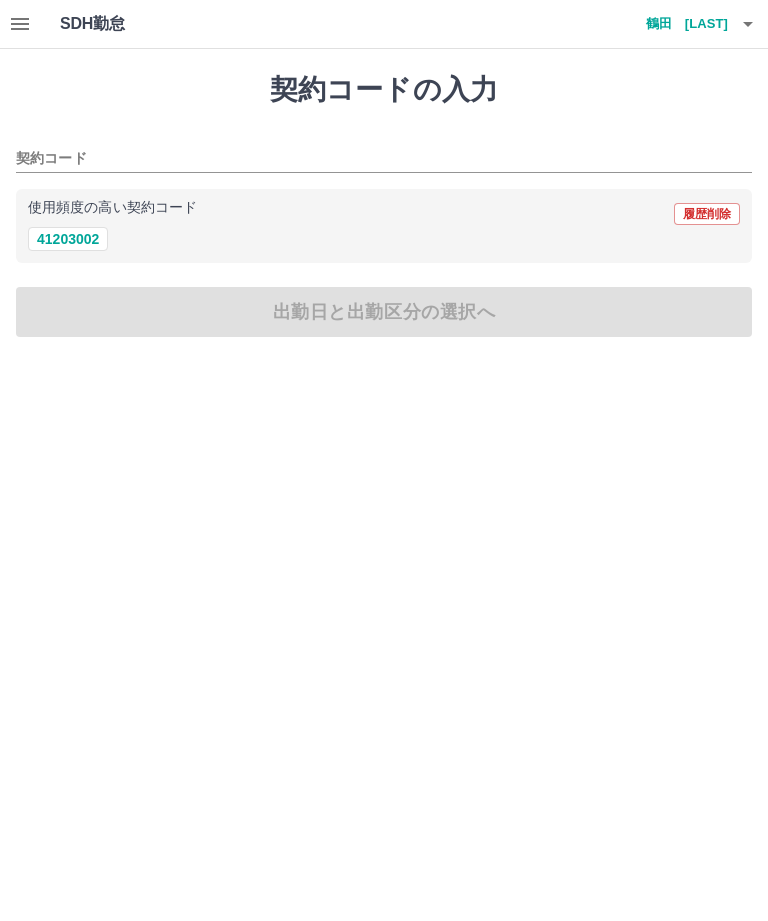 click on "41203002" at bounding box center (68, 239) 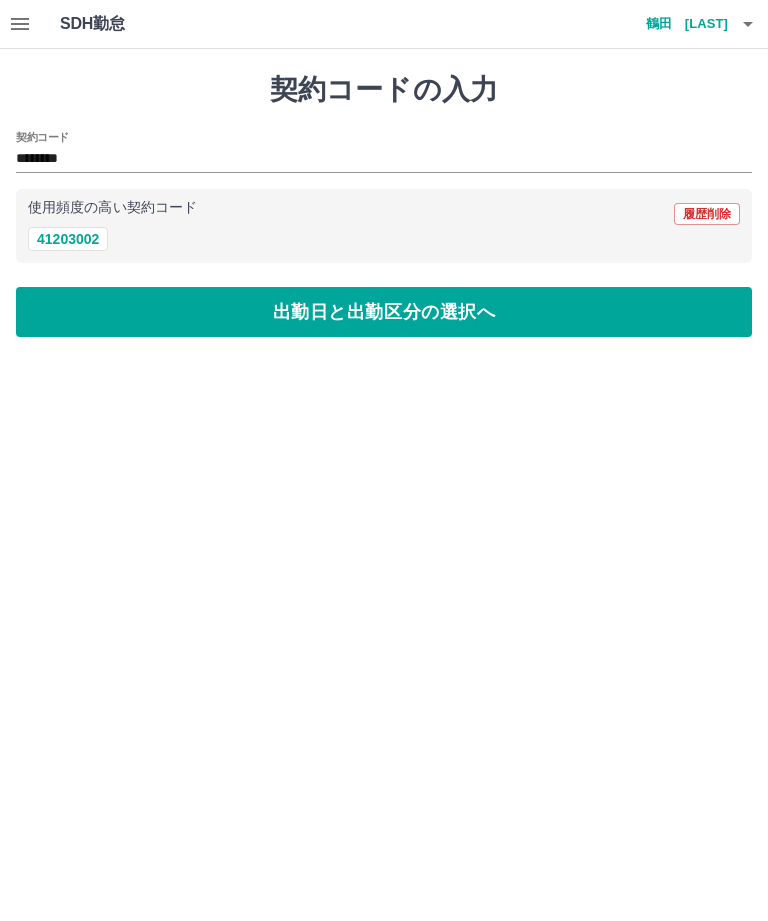 click on "出勤日と出勤区分の選択へ" at bounding box center (384, 312) 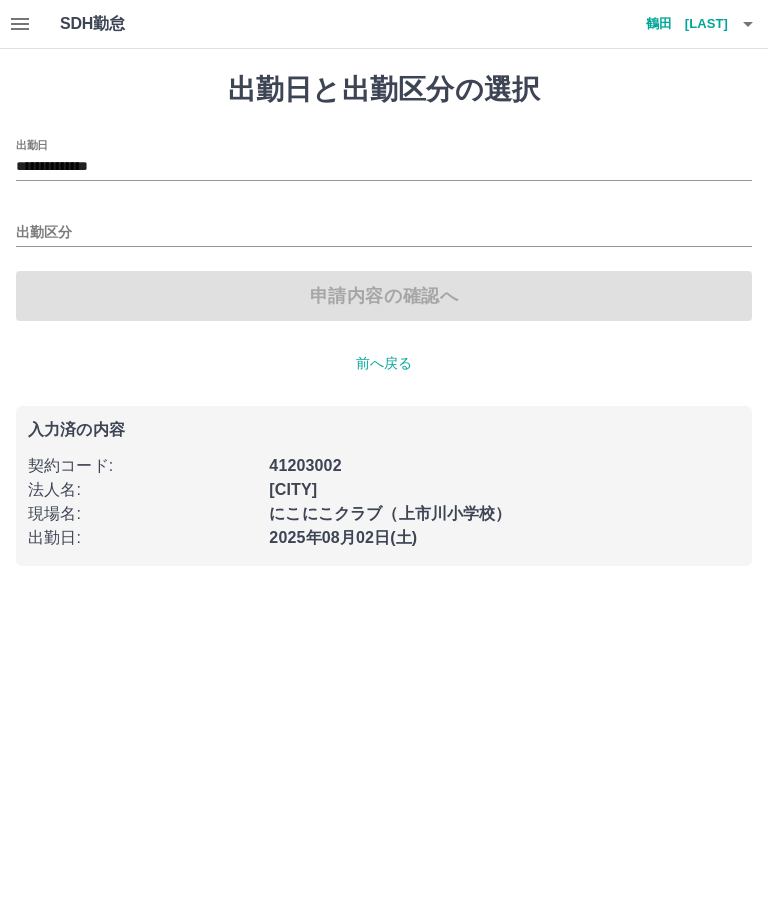 click on "申請内容の確認へ" at bounding box center [384, 296] 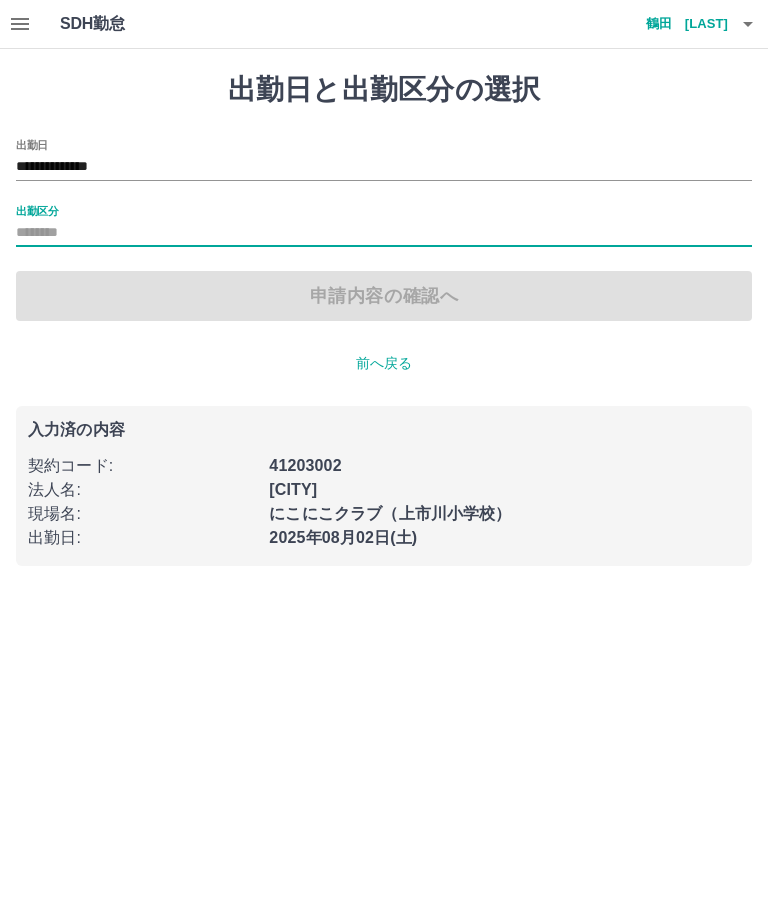 click on "**********" at bounding box center (384, 167) 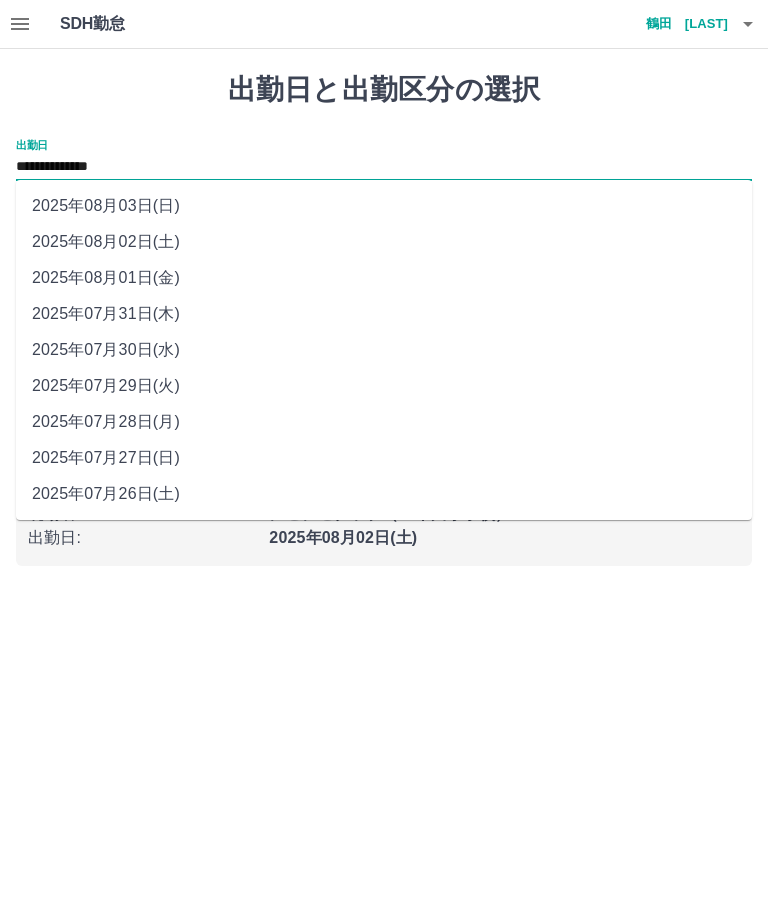 click on "2025年08月03日(日)" at bounding box center (384, 206) 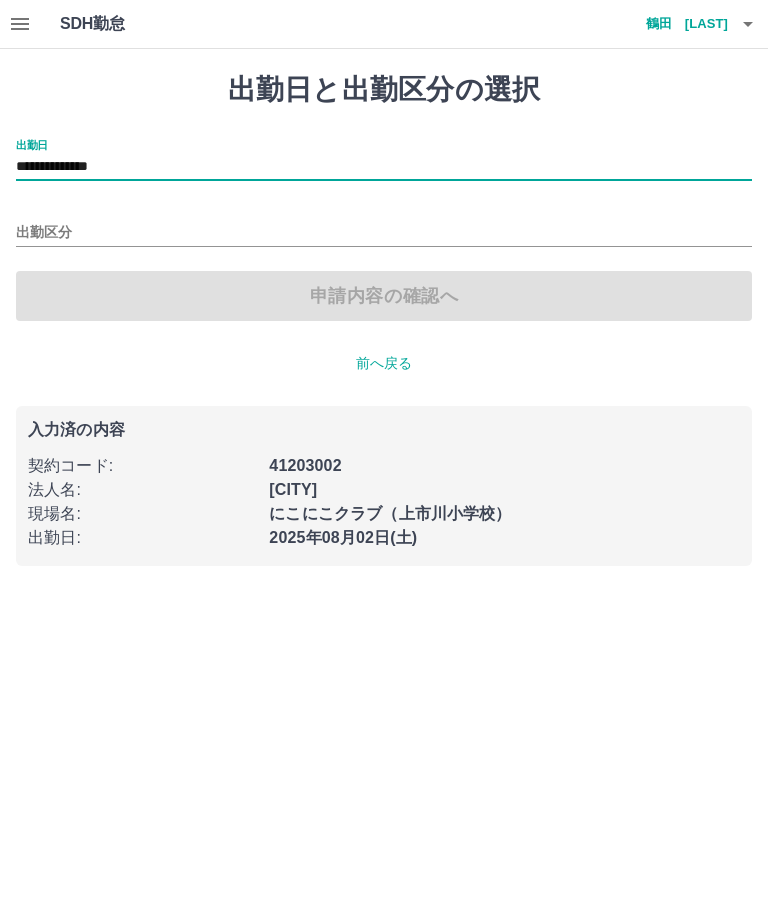 click on "出勤区分" at bounding box center (384, 233) 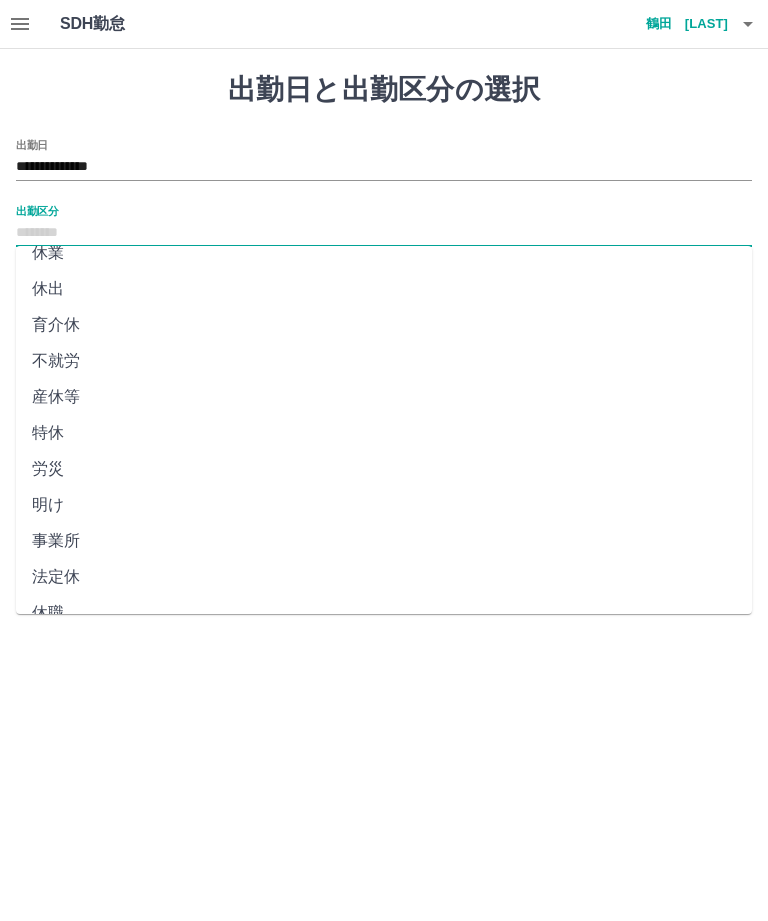 scroll, scrollTop: 270, scrollLeft: 0, axis: vertical 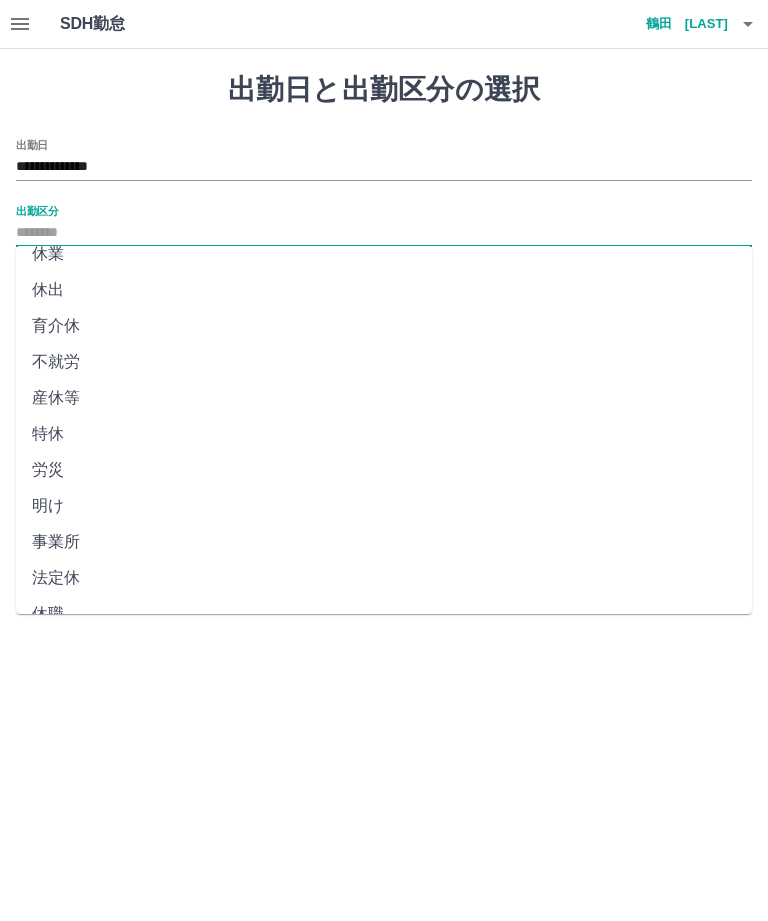 click on "法定休" at bounding box center (384, 578) 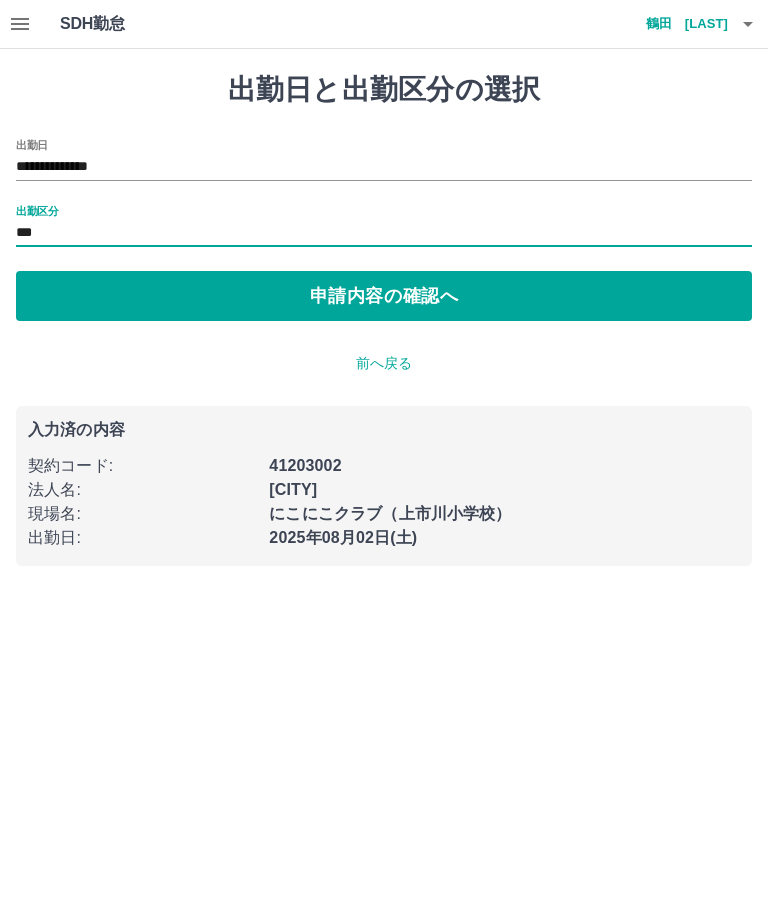 type on "***" 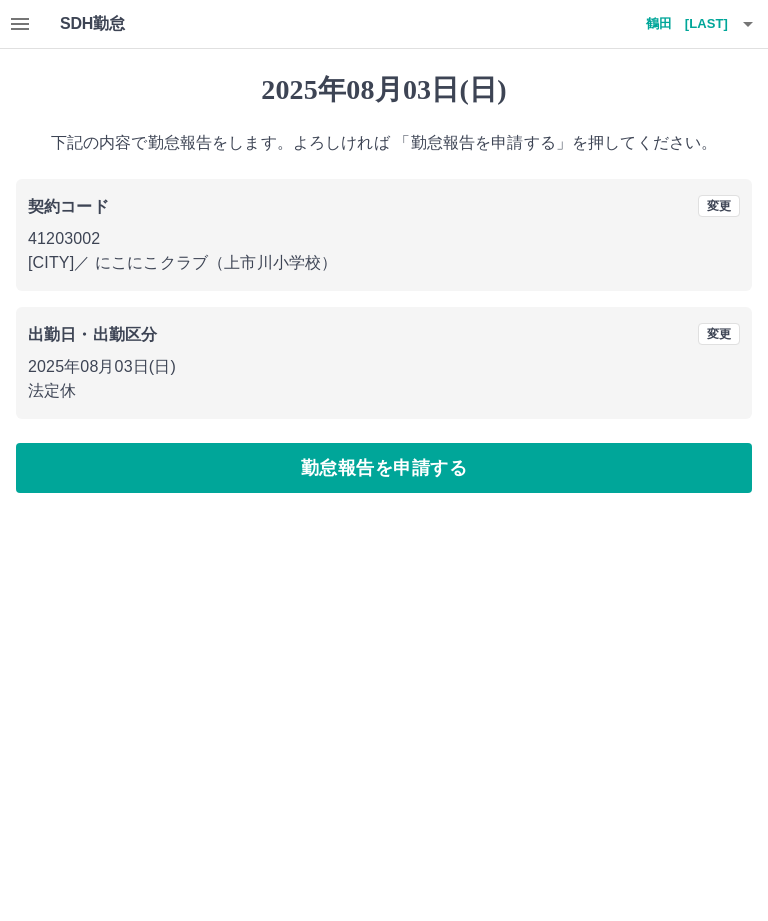 click on "勤怠報告を申請する" at bounding box center [384, 468] 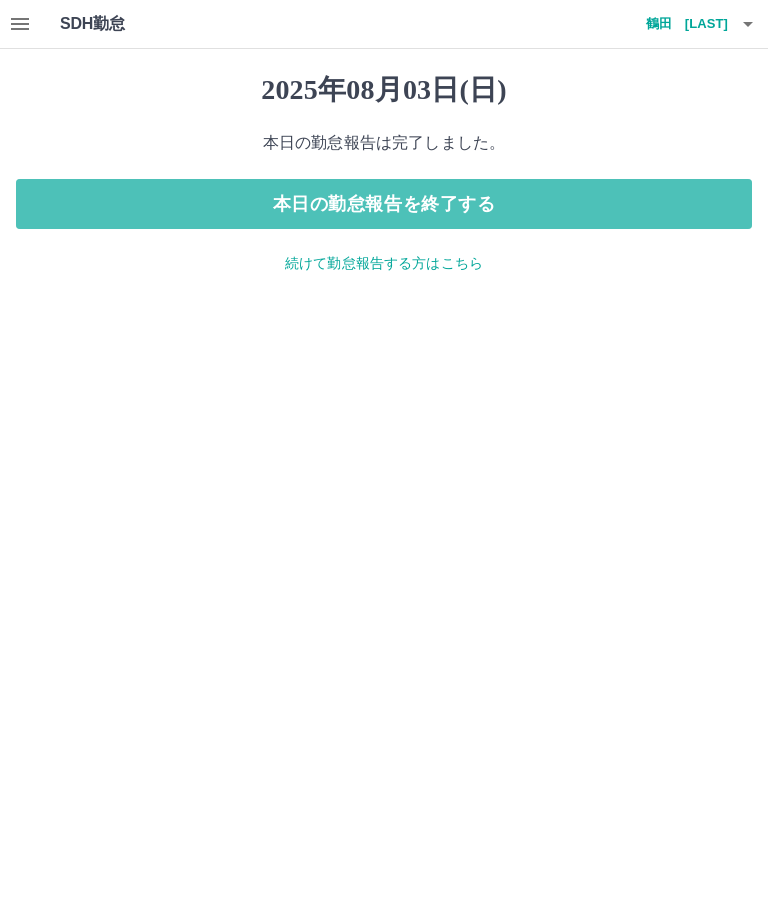 click on "本日の勤怠報告を終了する" at bounding box center (384, 204) 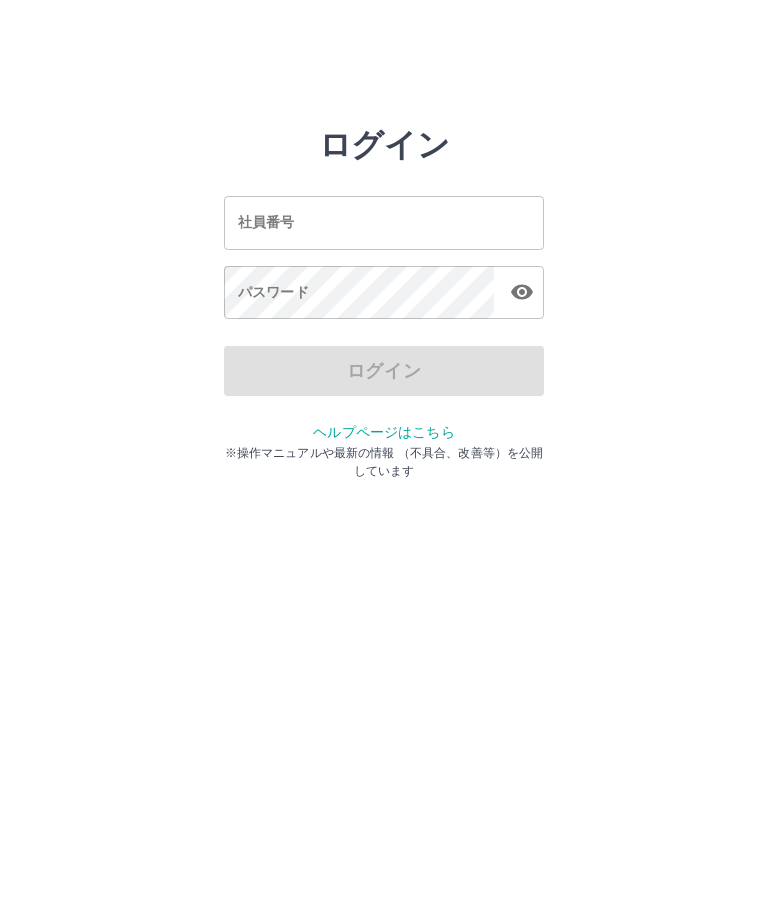 scroll, scrollTop: 0, scrollLeft: 0, axis: both 